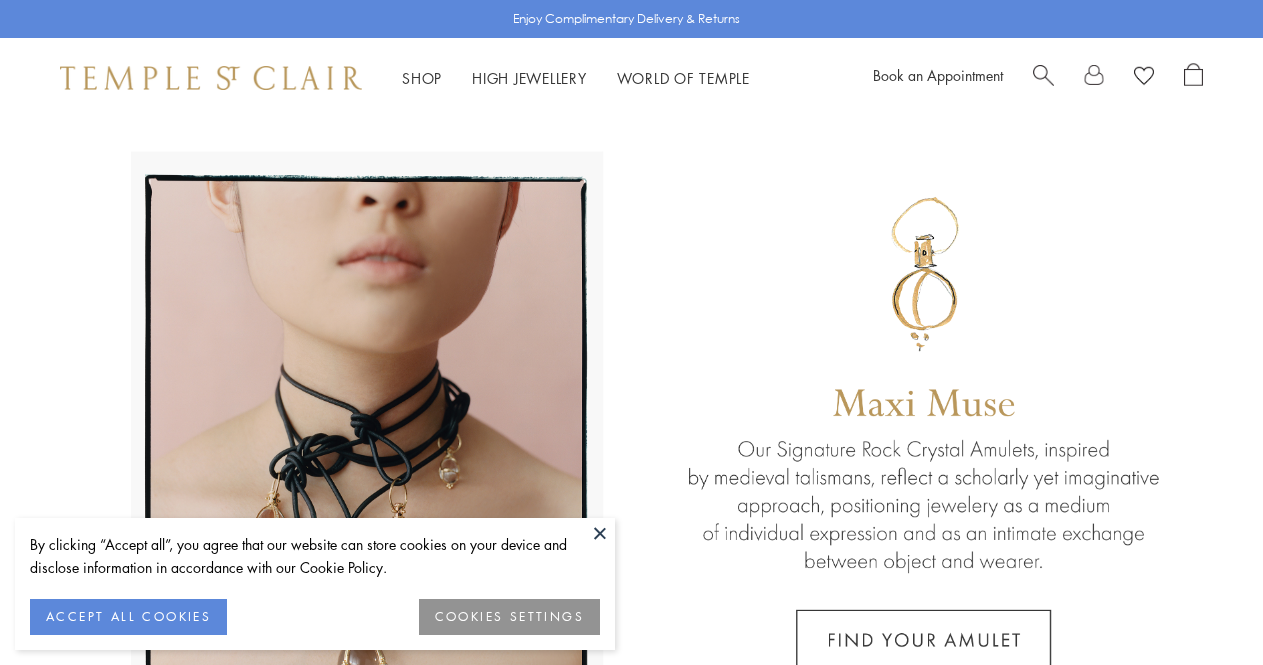 scroll, scrollTop: 0, scrollLeft: 0, axis: both 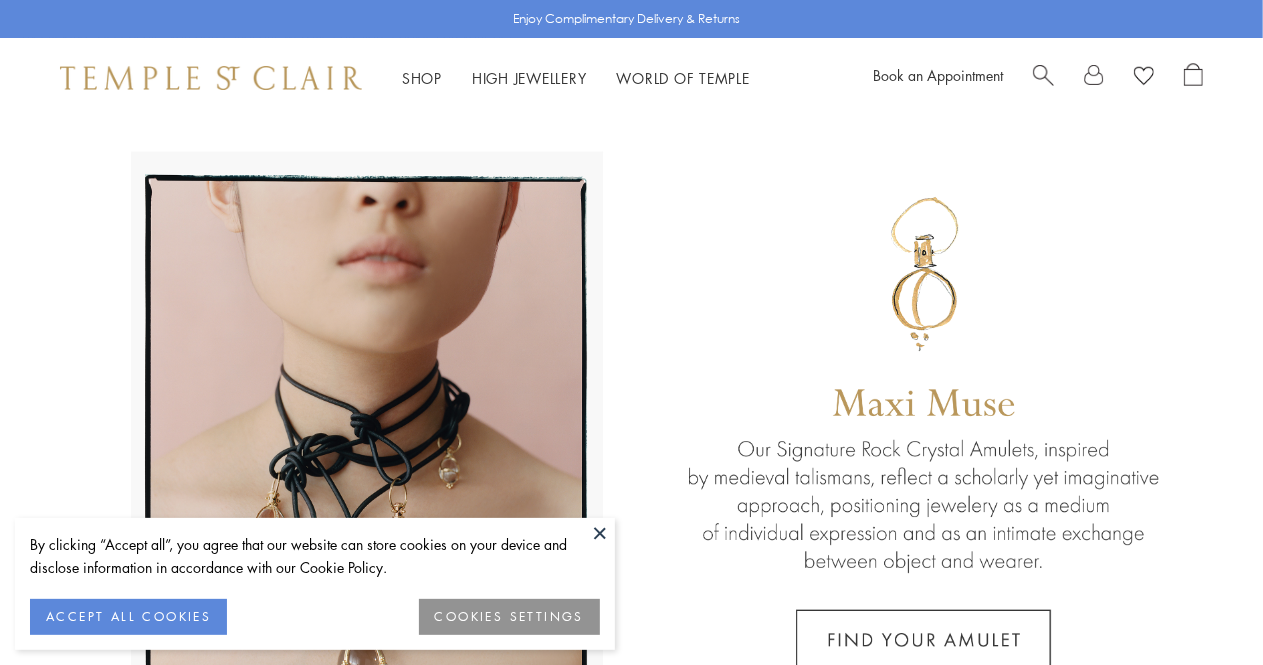 click at bounding box center (631, 443) 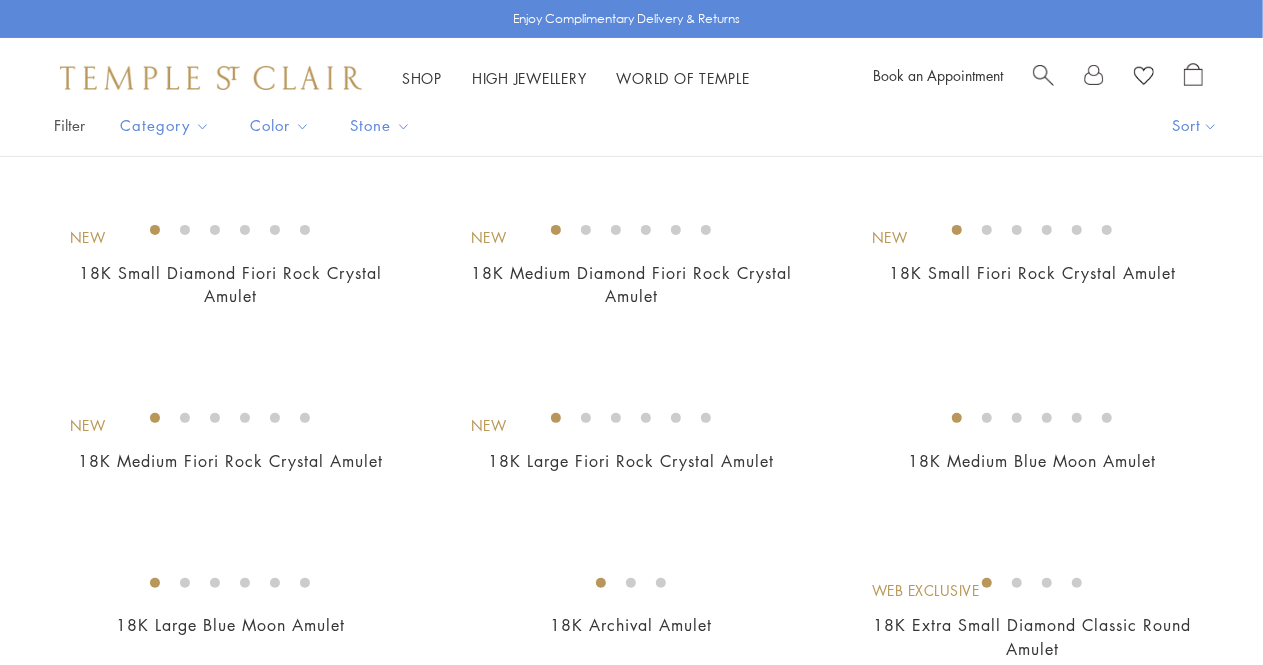 scroll, scrollTop: 80, scrollLeft: 0, axis: vertical 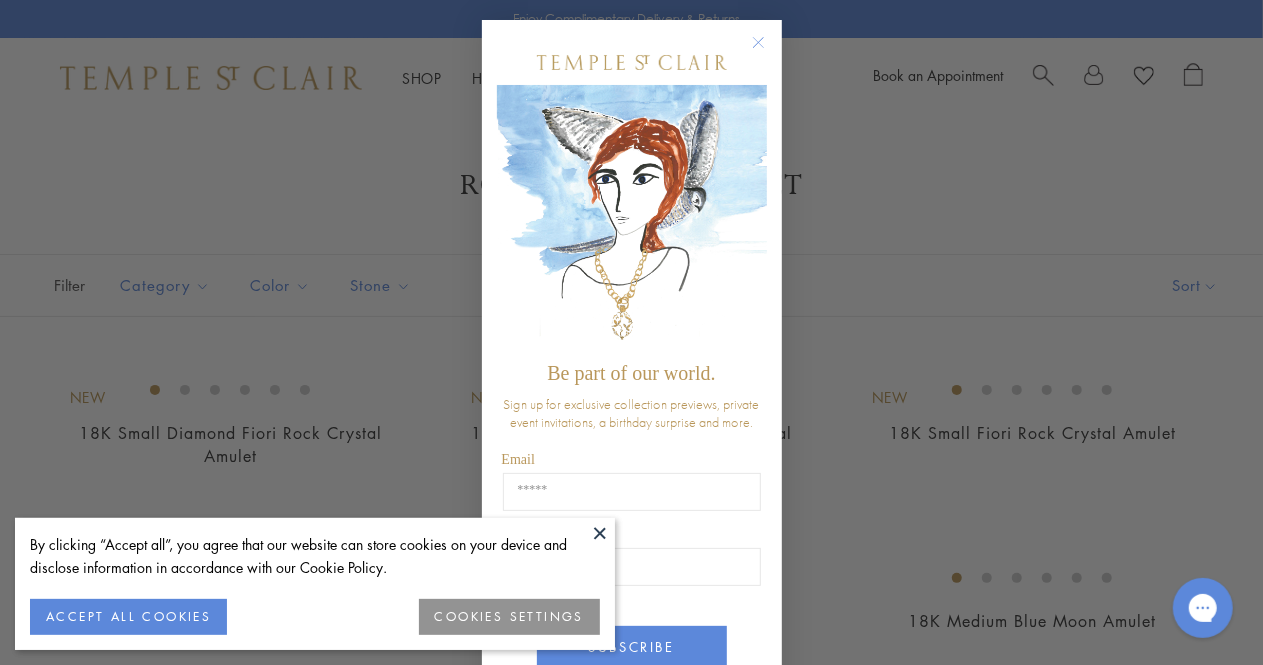 click at bounding box center (600, 533) 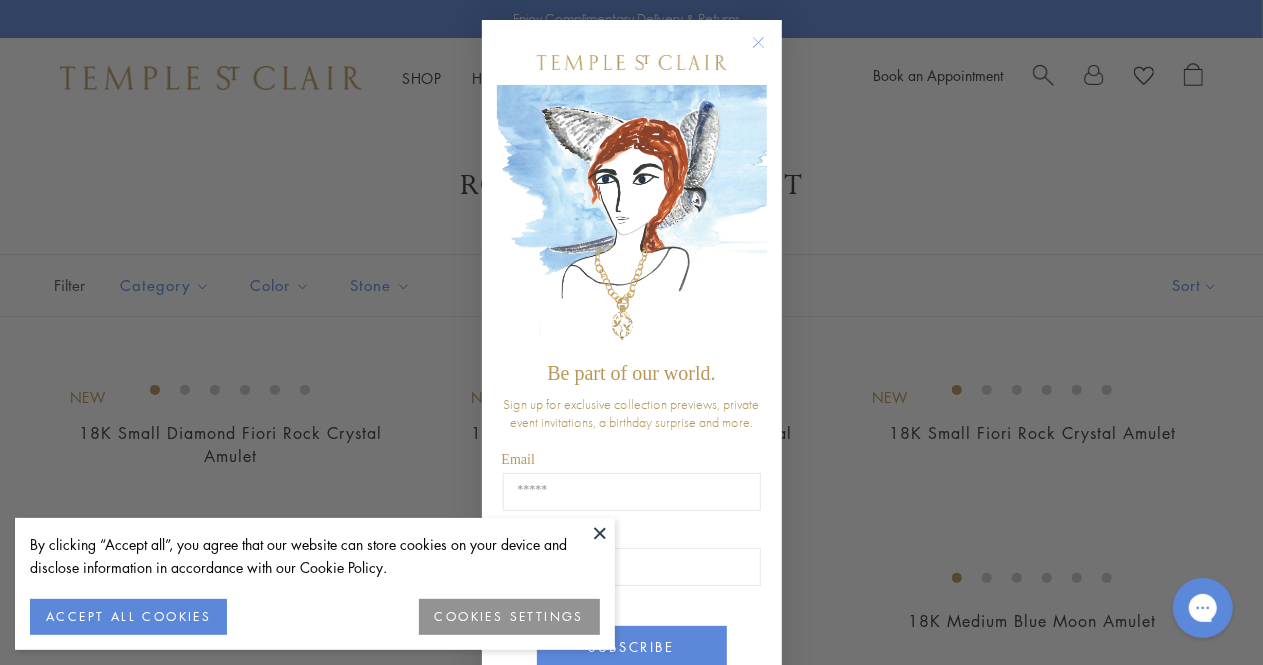 click 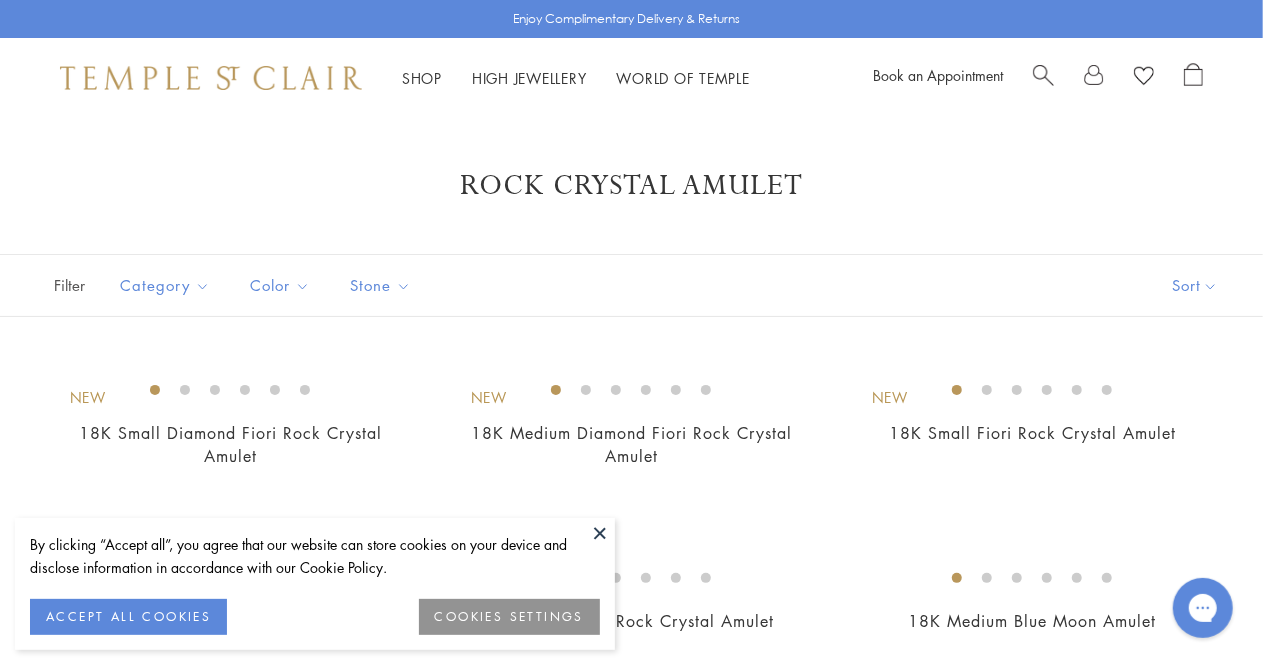 click at bounding box center (600, 533) 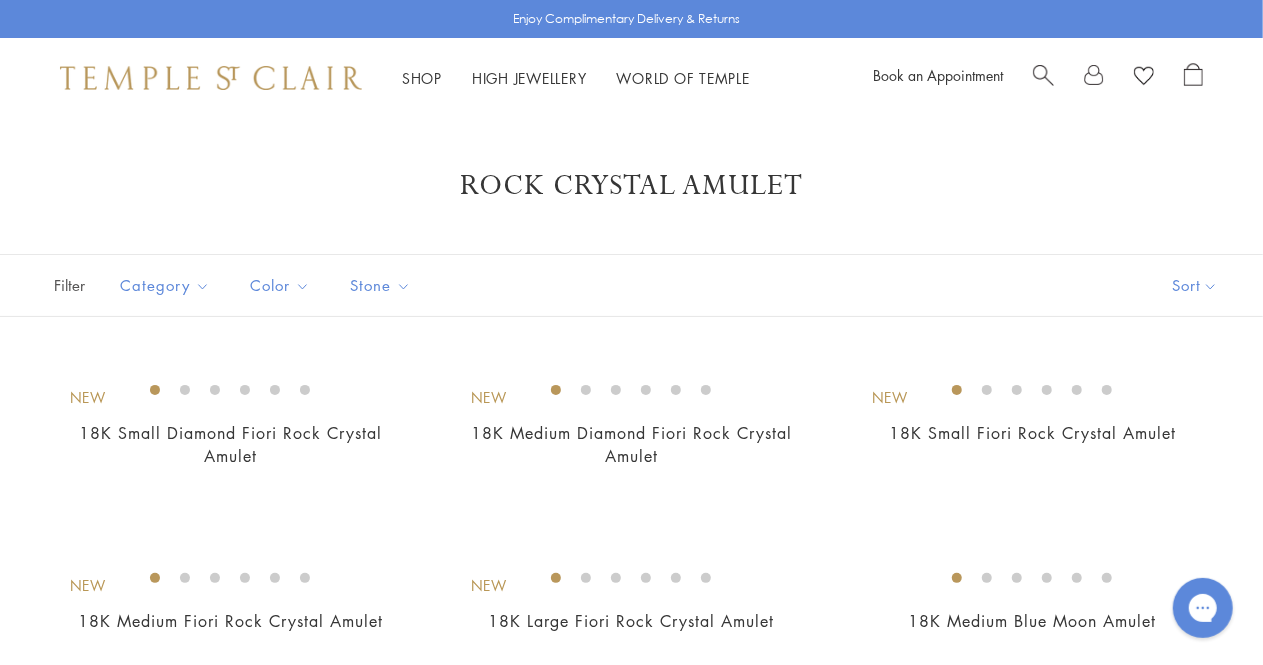 click on "Rock Crystal Amulet" at bounding box center (631, 186) 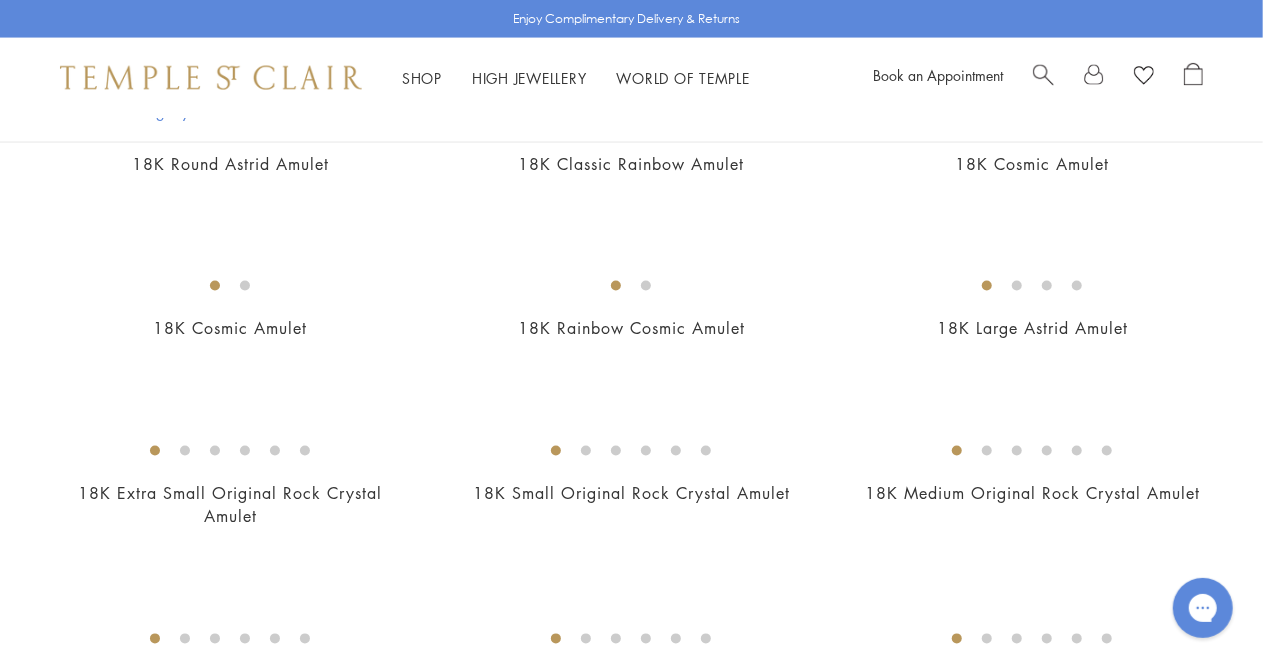scroll, scrollTop: 1640, scrollLeft: 0, axis: vertical 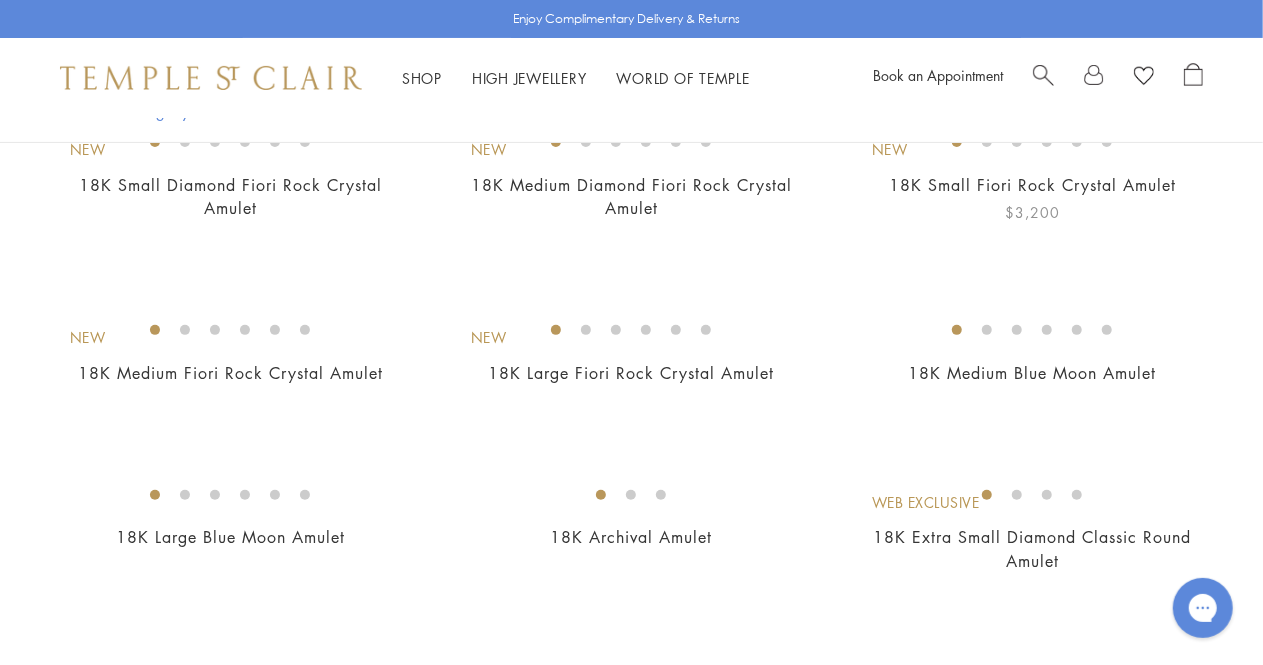 click at bounding box center [0, 0] 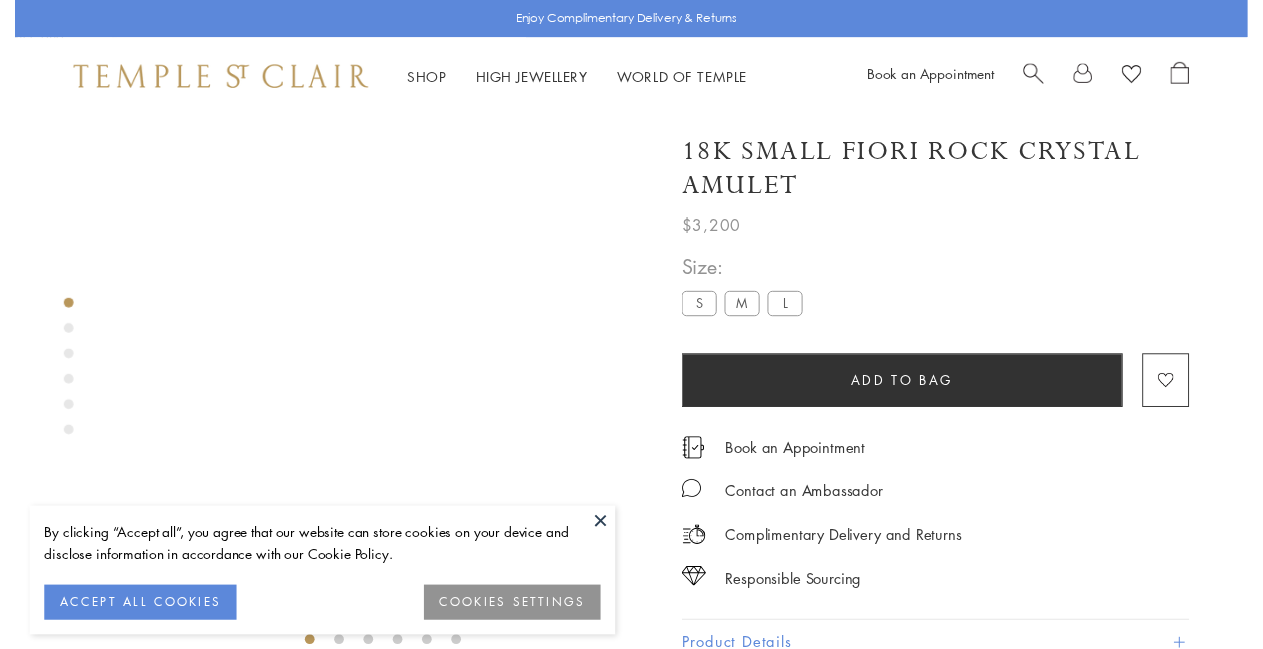 scroll, scrollTop: 0, scrollLeft: 0, axis: both 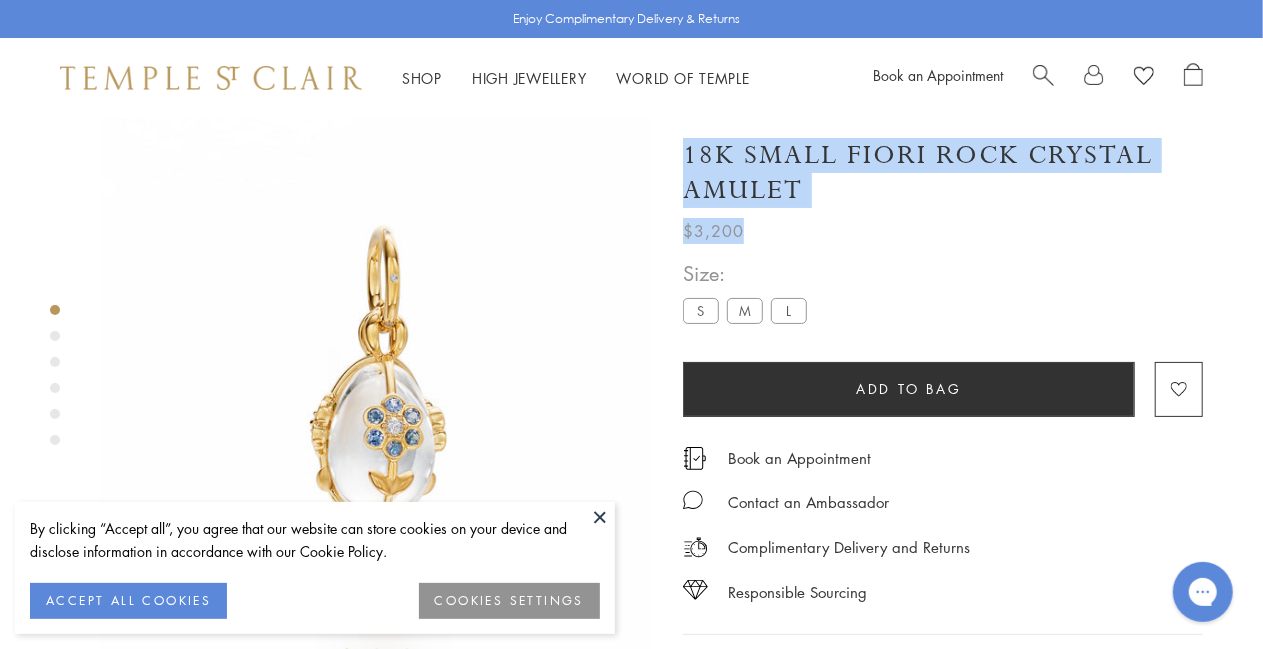drag, startPoint x: 776, startPoint y: 206, endPoint x: 628, endPoint y: 161, distance: 154.69002 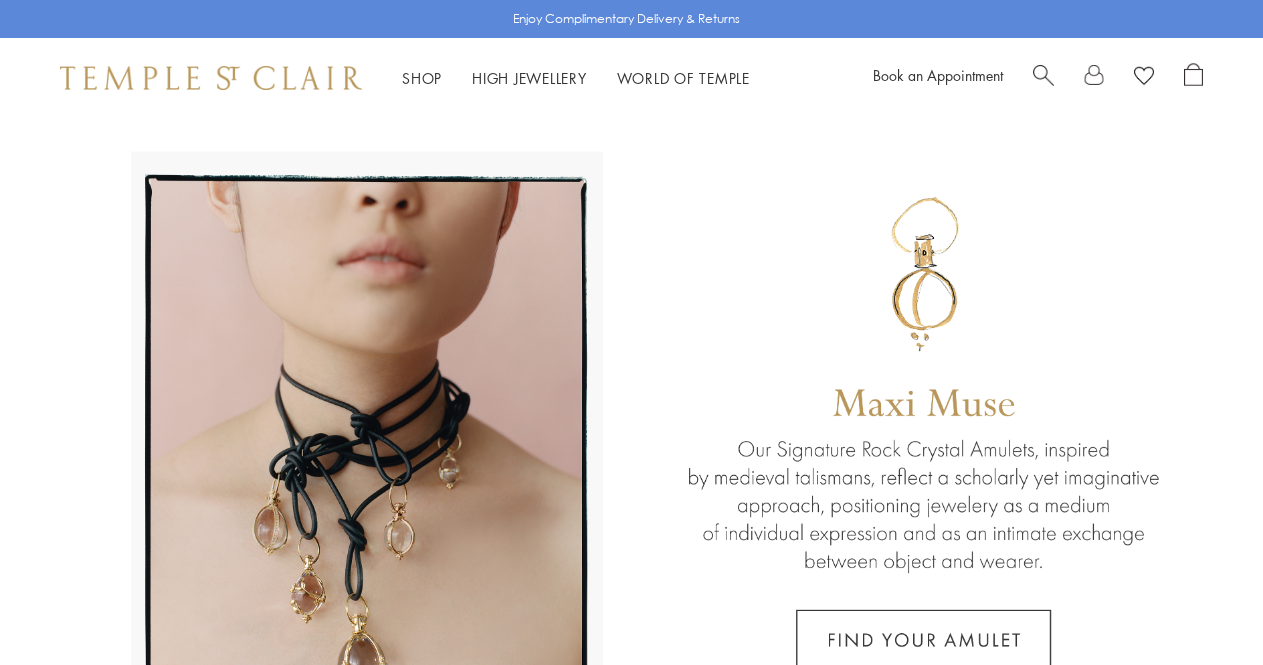 scroll, scrollTop: 0, scrollLeft: 0, axis: both 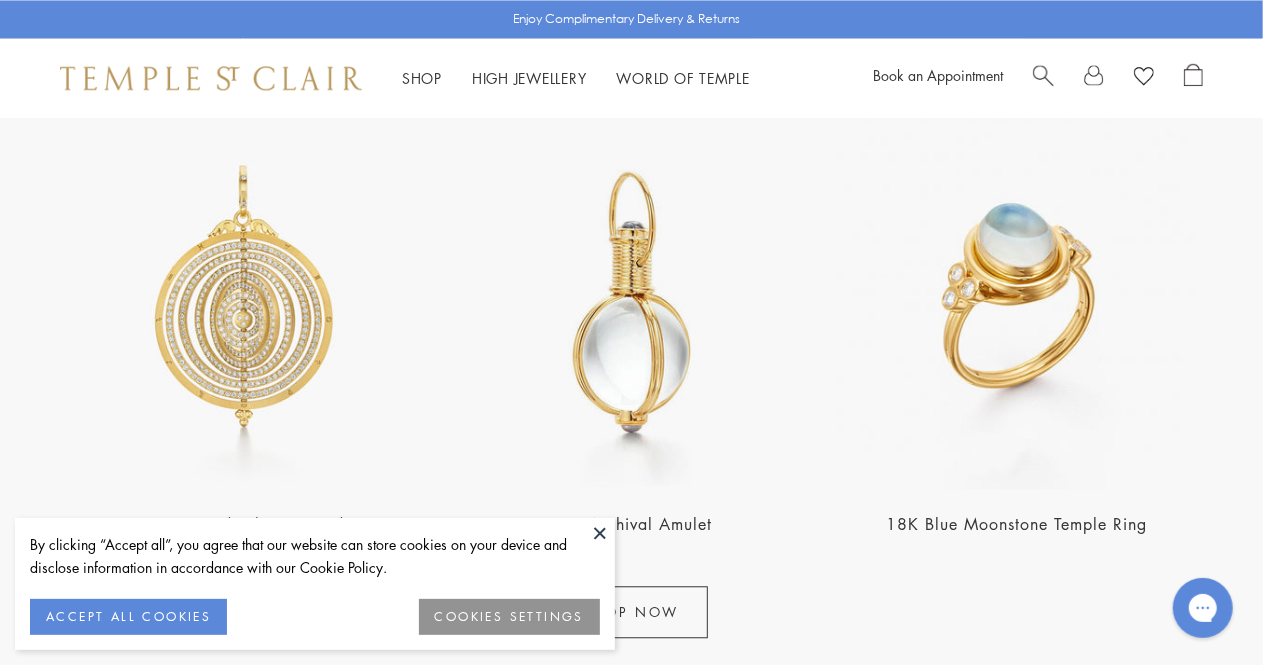 click at bounding box center [246, 302] 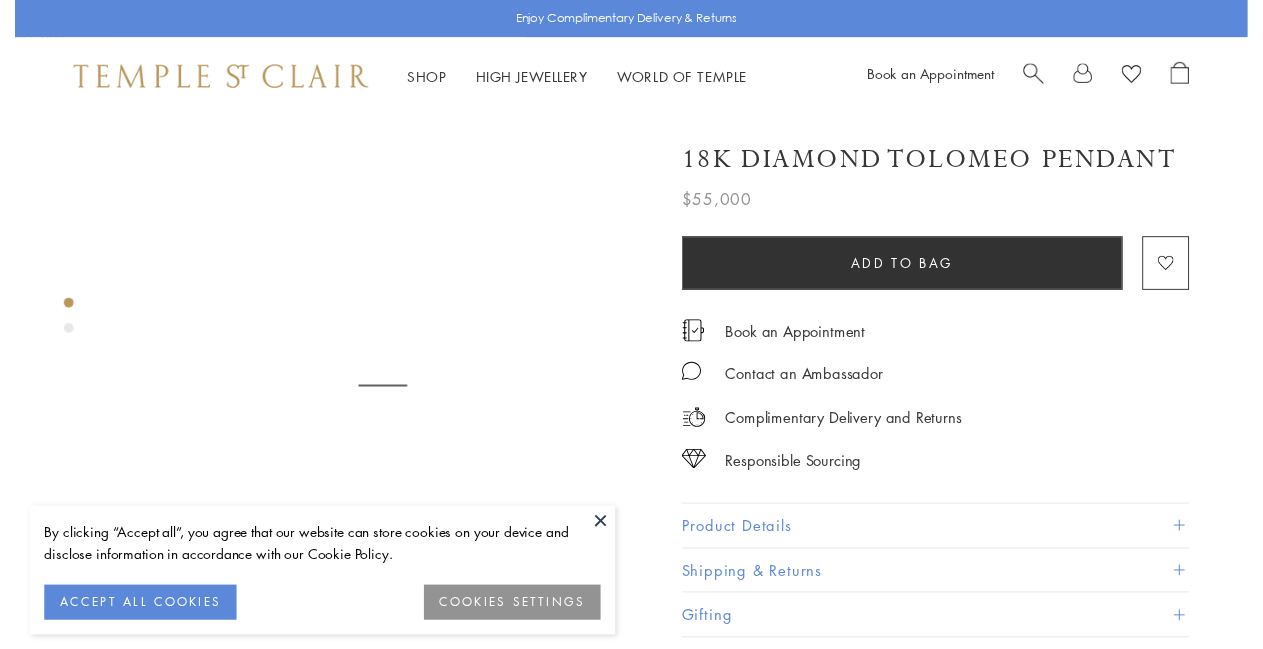 scroll, scrollTop: 0, scrollLeft: 0, axis: both 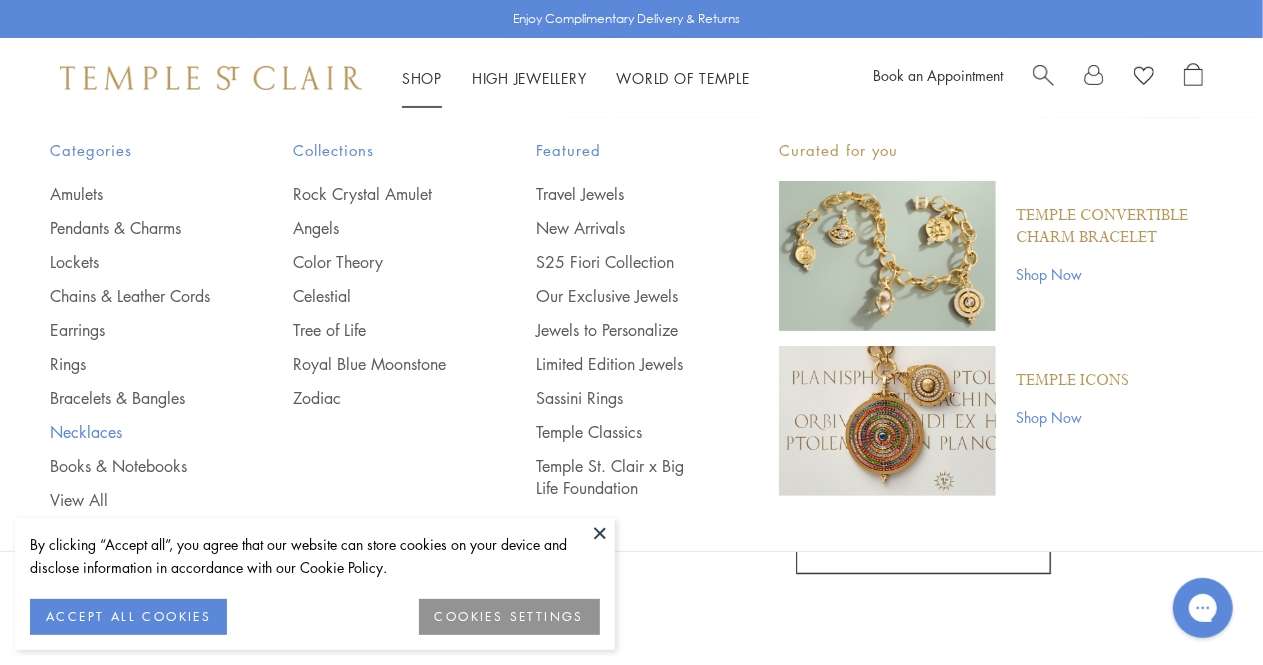 click on "Necklaces" at bounding box center (131, 432) 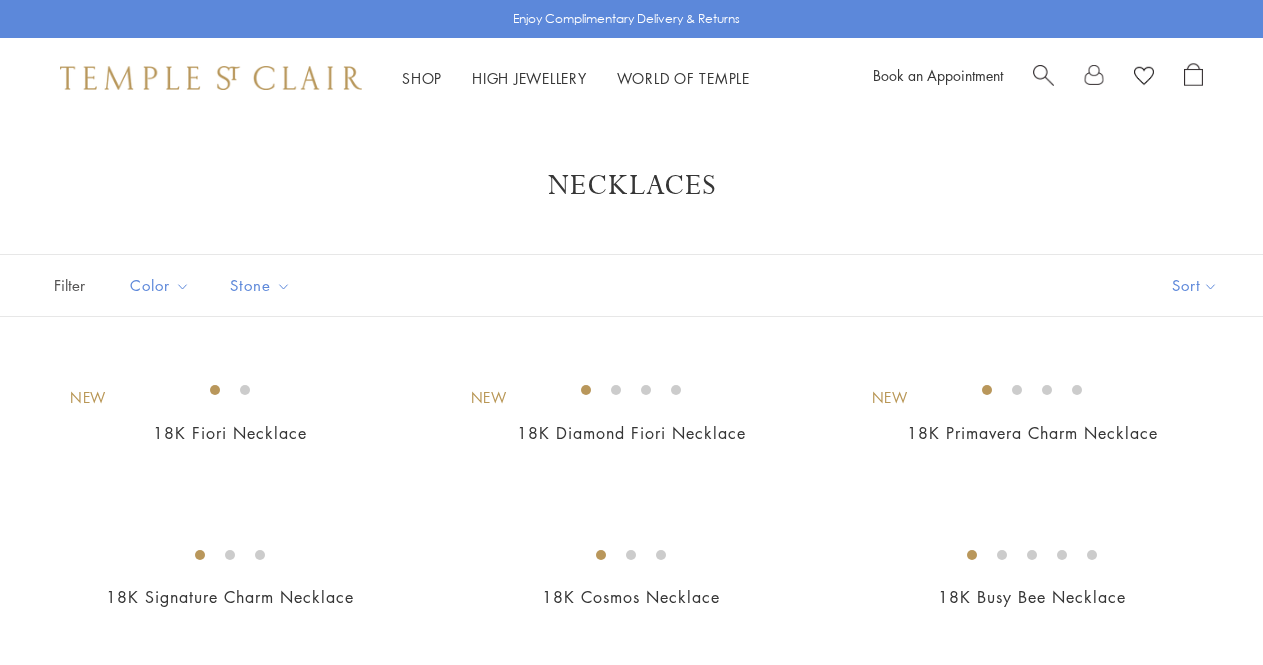 scroll, scrollTop: 0, scrollLeft: 0, axis: both 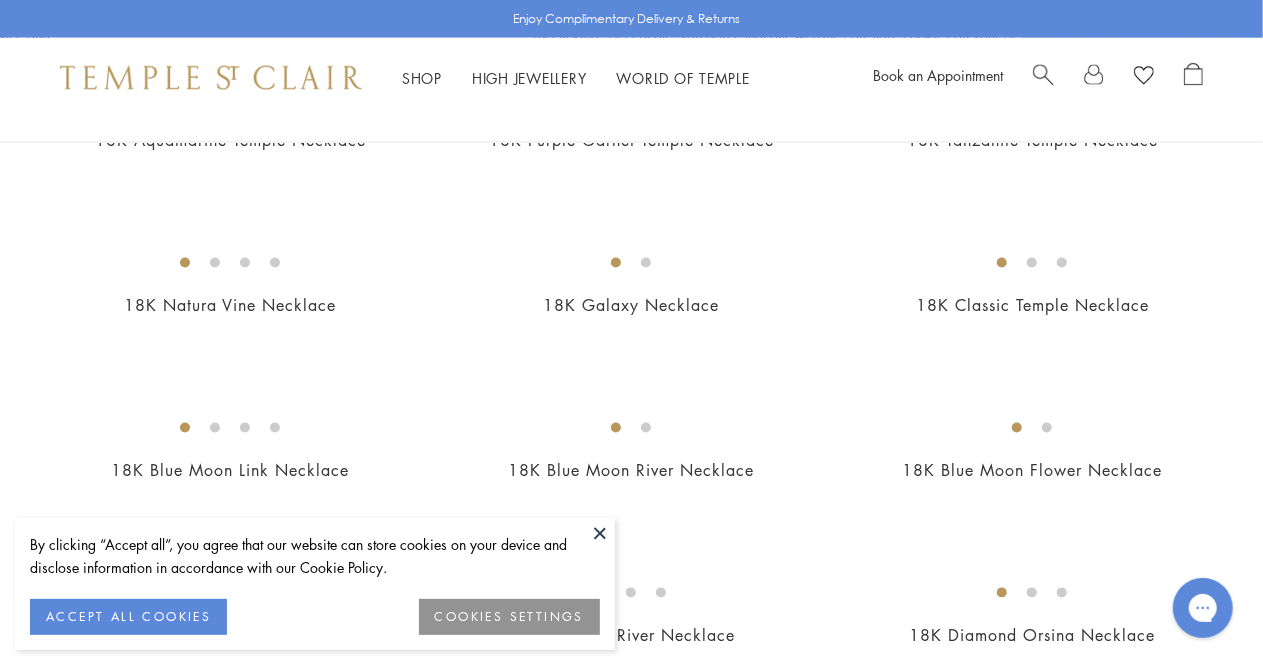 click at bounding box center (0, 0) 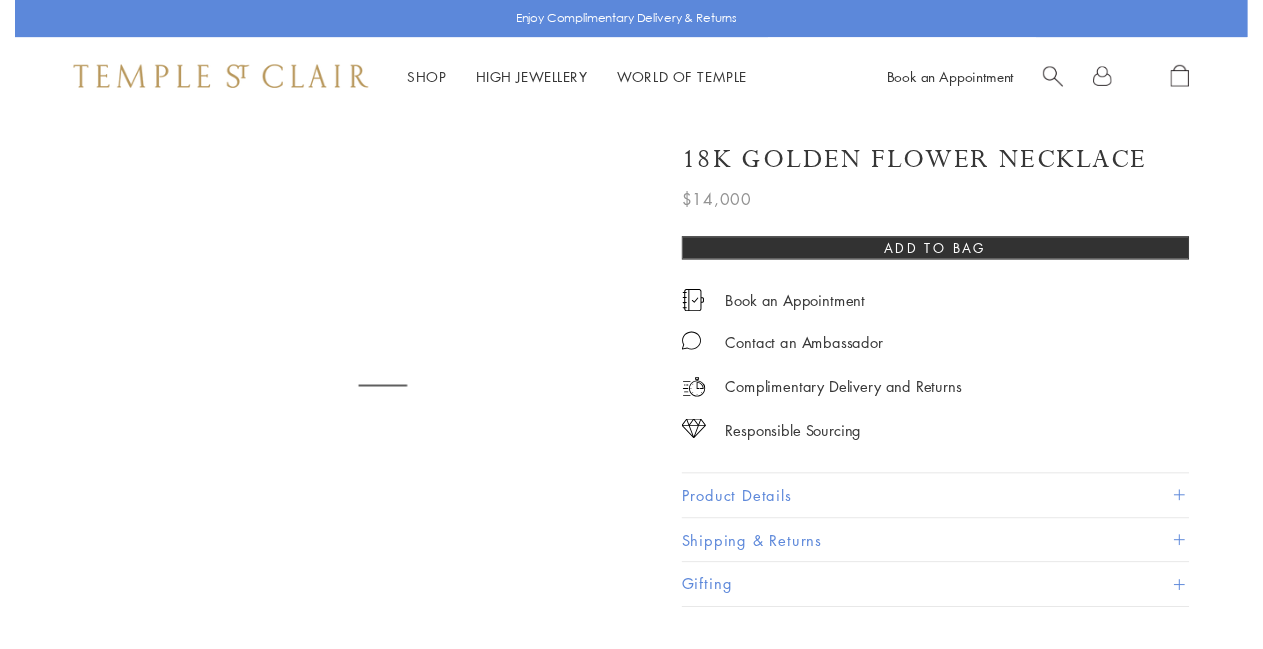 scroll, scrollTop: 0, scrollLeft: 0, axis: both 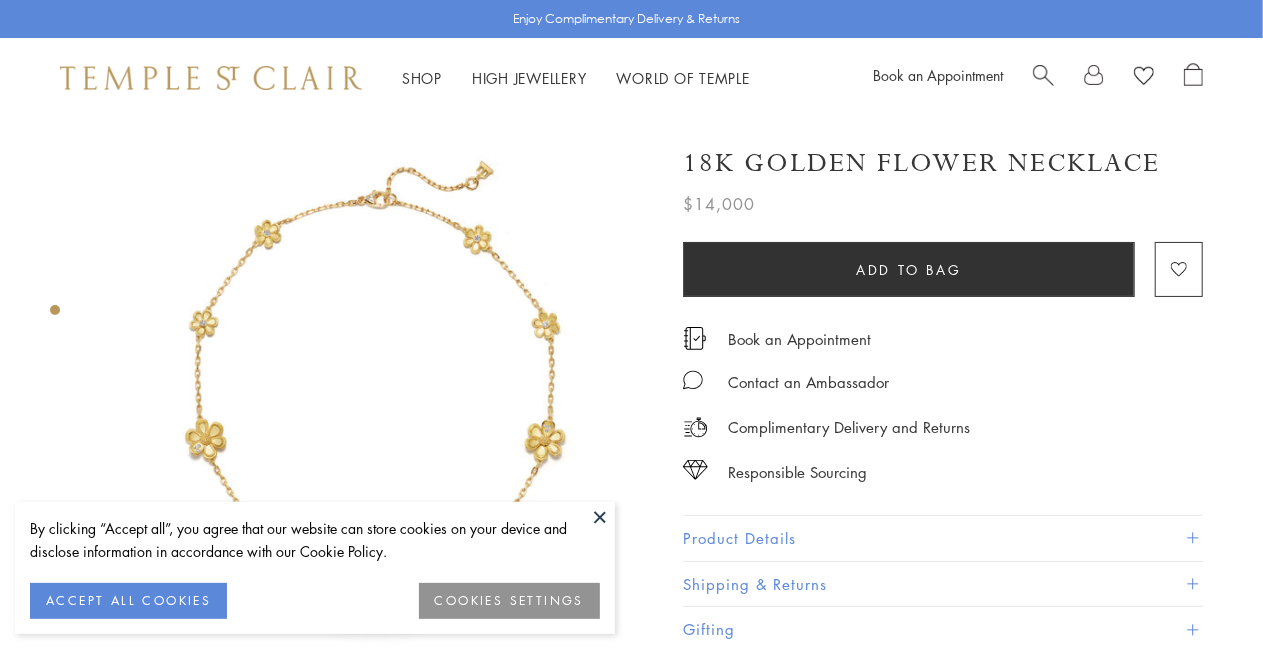 drag, startPoint x: 548, startPoint y: 109, endPoint x: 448, endPoint y: 40, distance: 121.49486 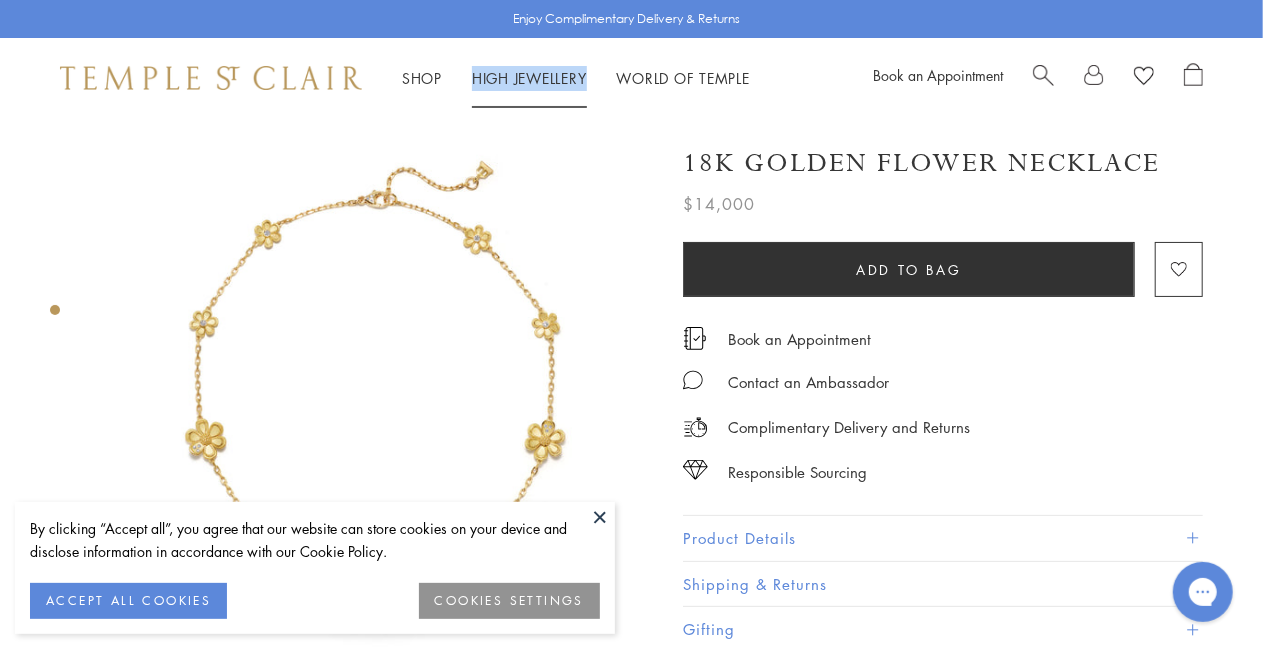 scroll, scrollTop: 0, scrollLeft: 0, axis: both 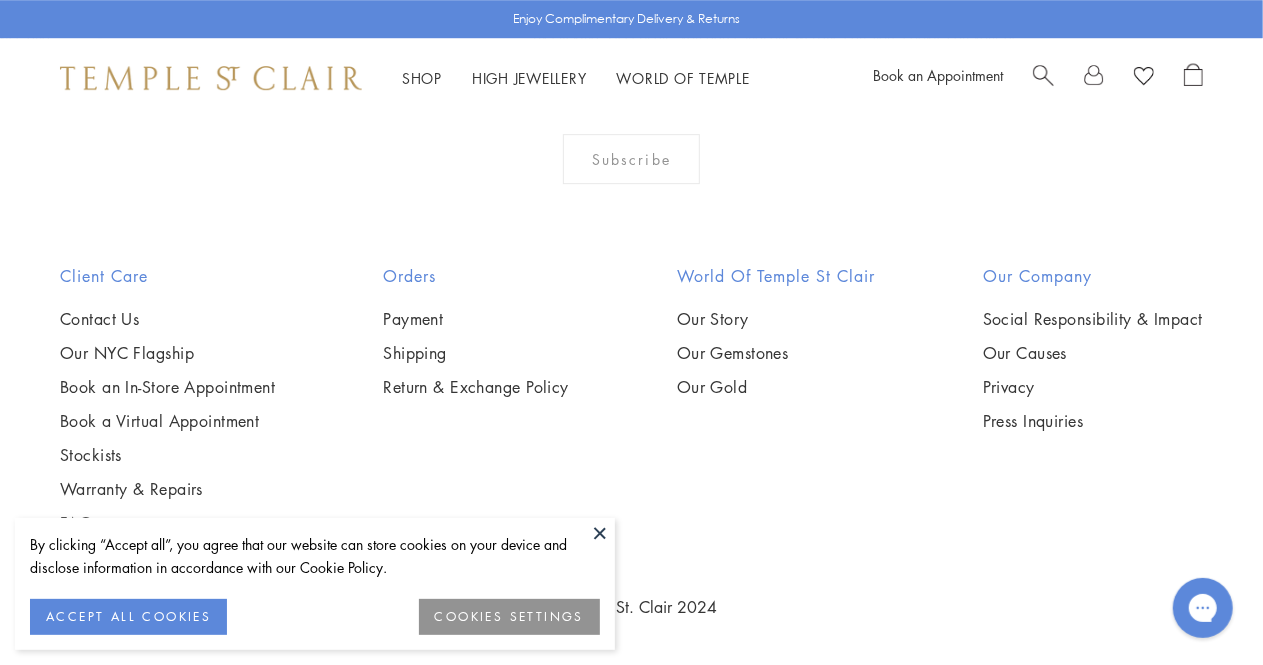 click at bounding box center (0, 0) 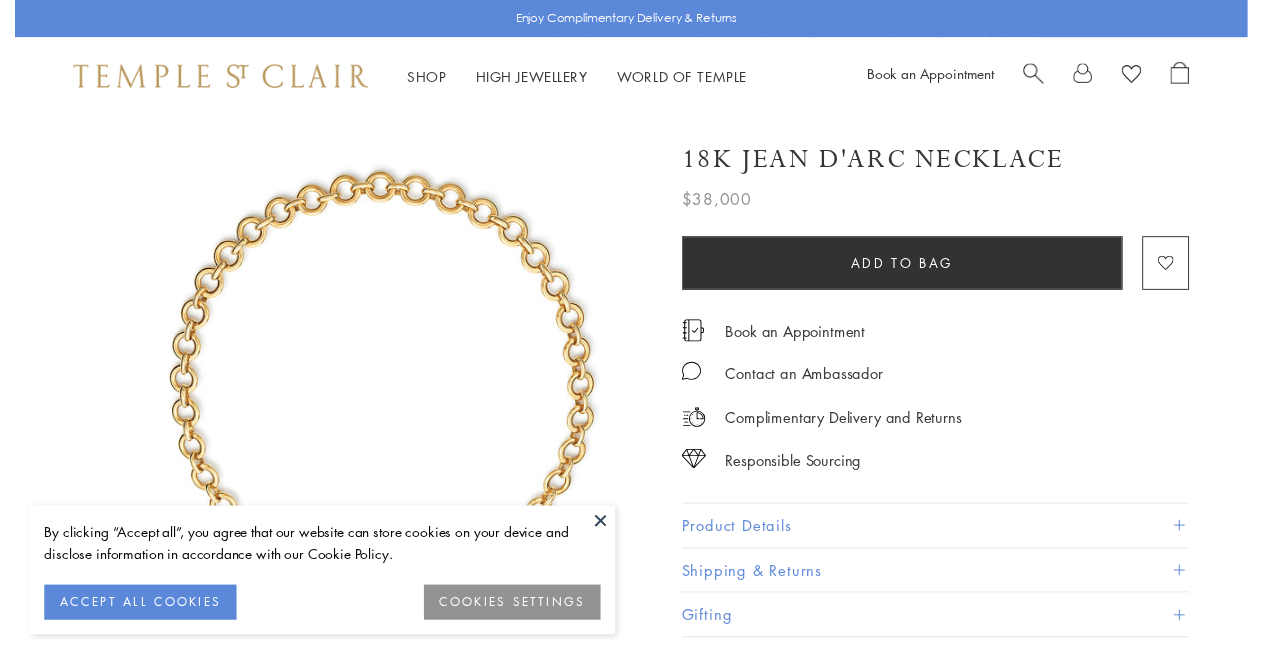 scroll, scrollTop: 0, scrollLeft: 0, axis: both 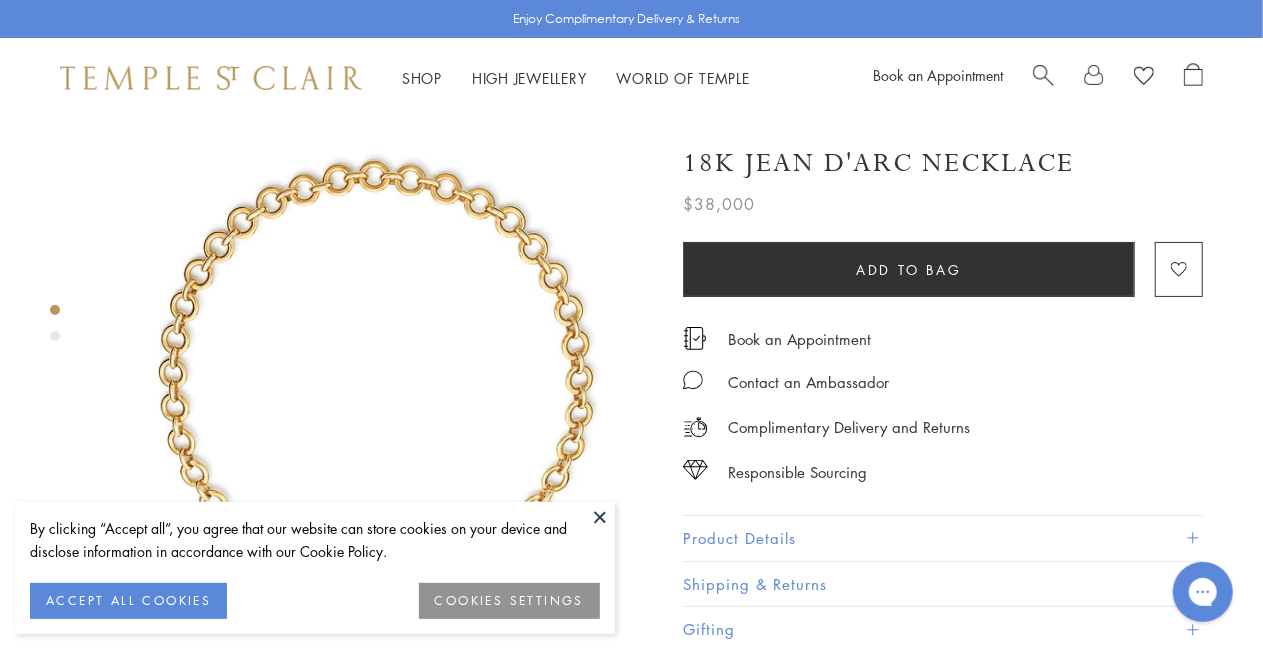 click at bounding box center [600, 517] 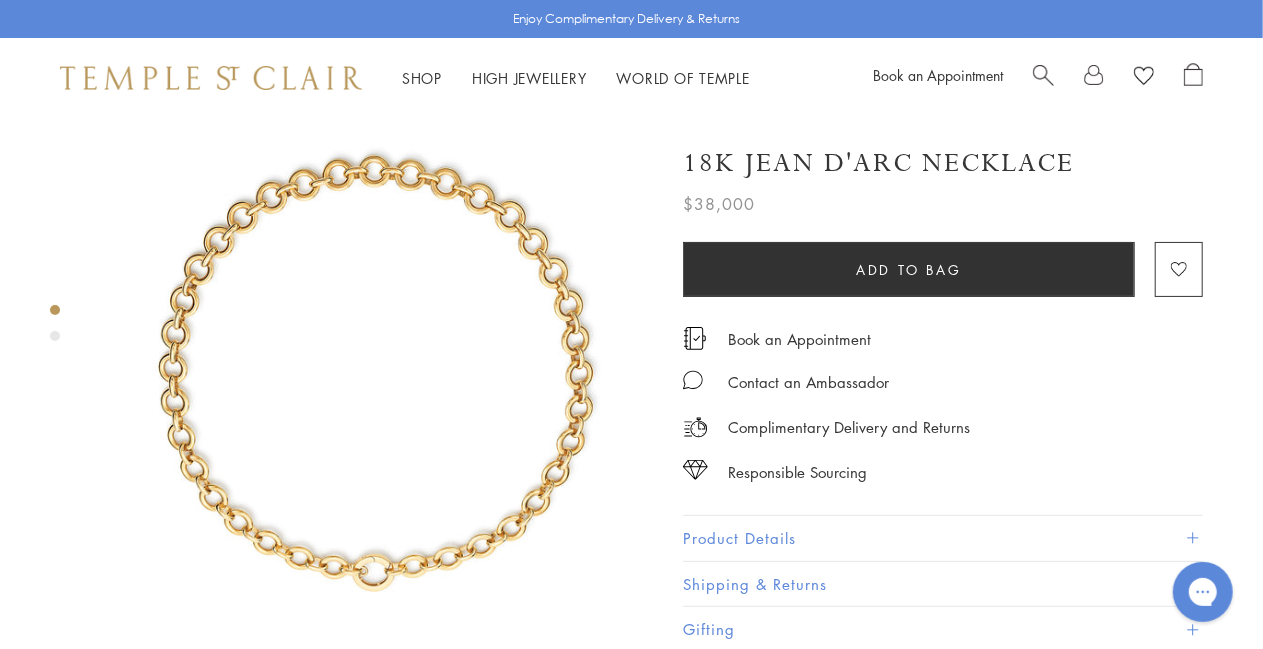 scroll, scrollTop: 31, scrollLeft: 0, axis: vertical 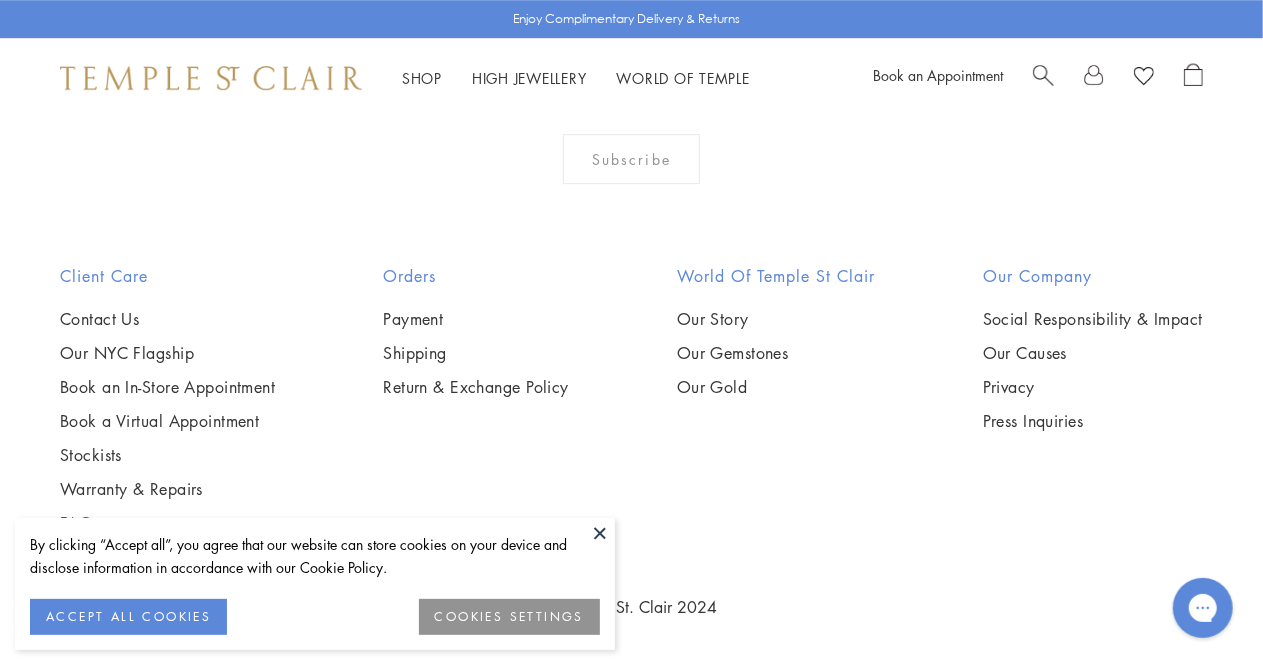 click at bounding box center [600, 533] 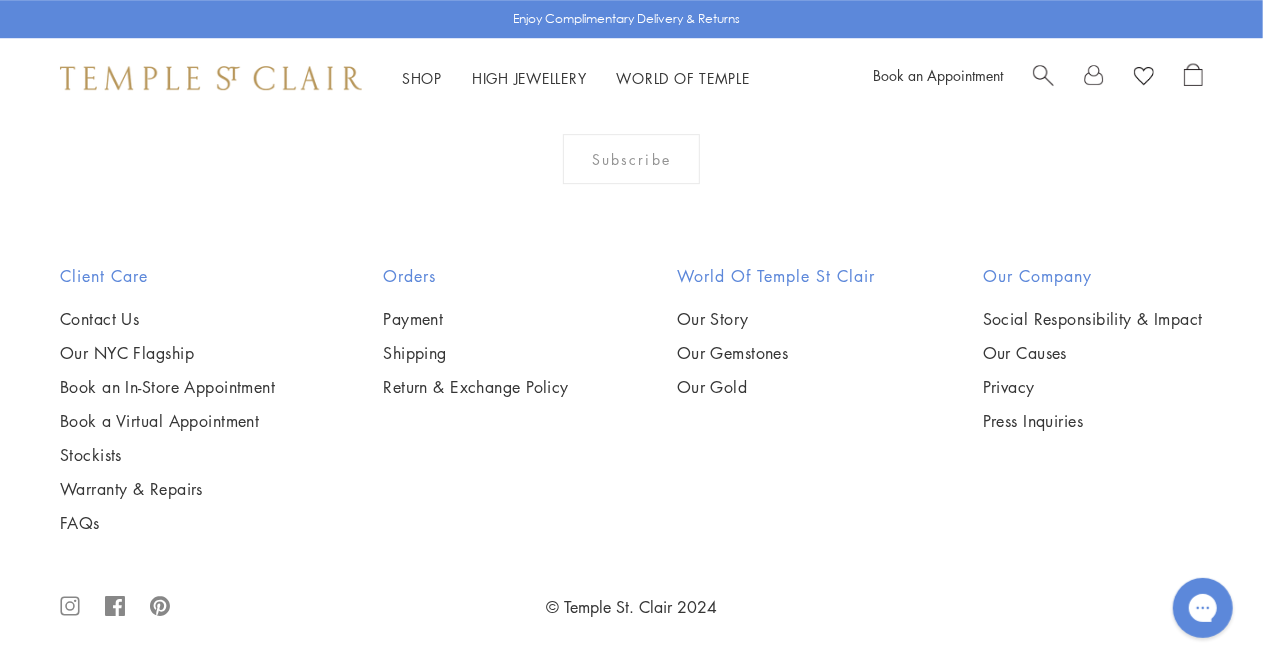 scroll, scrollTop: 4169, scrollLeft: 0, axis: vertical 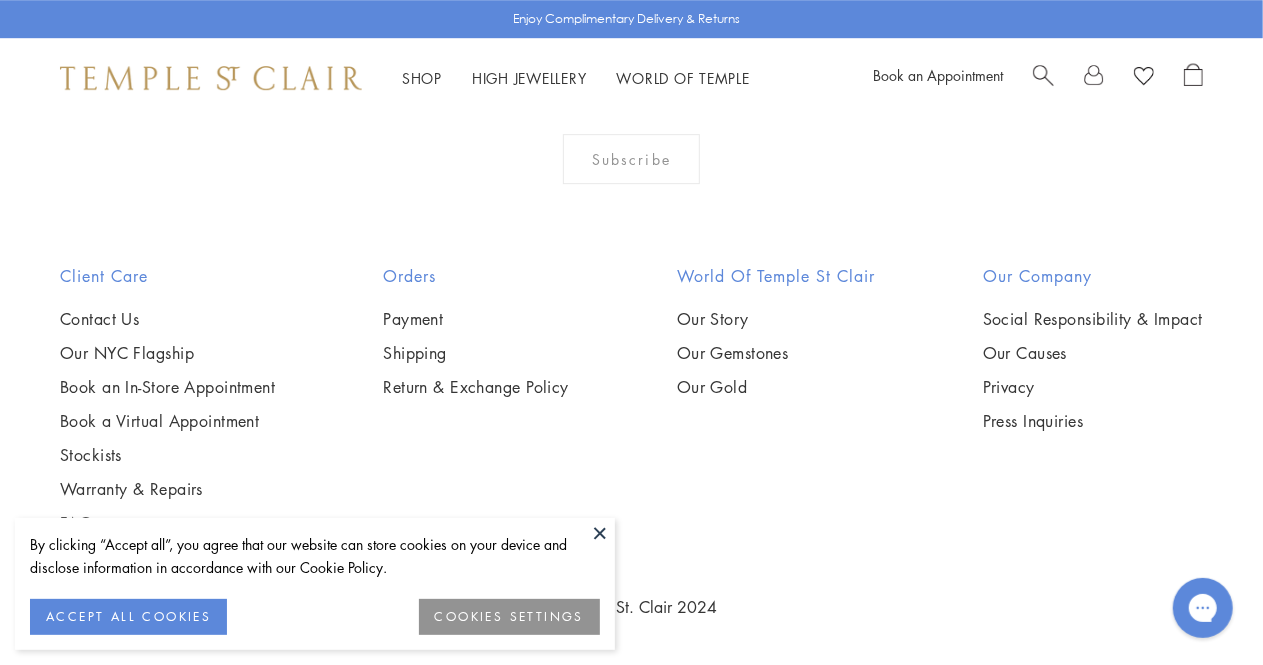 click at bounding box center [600, 533] 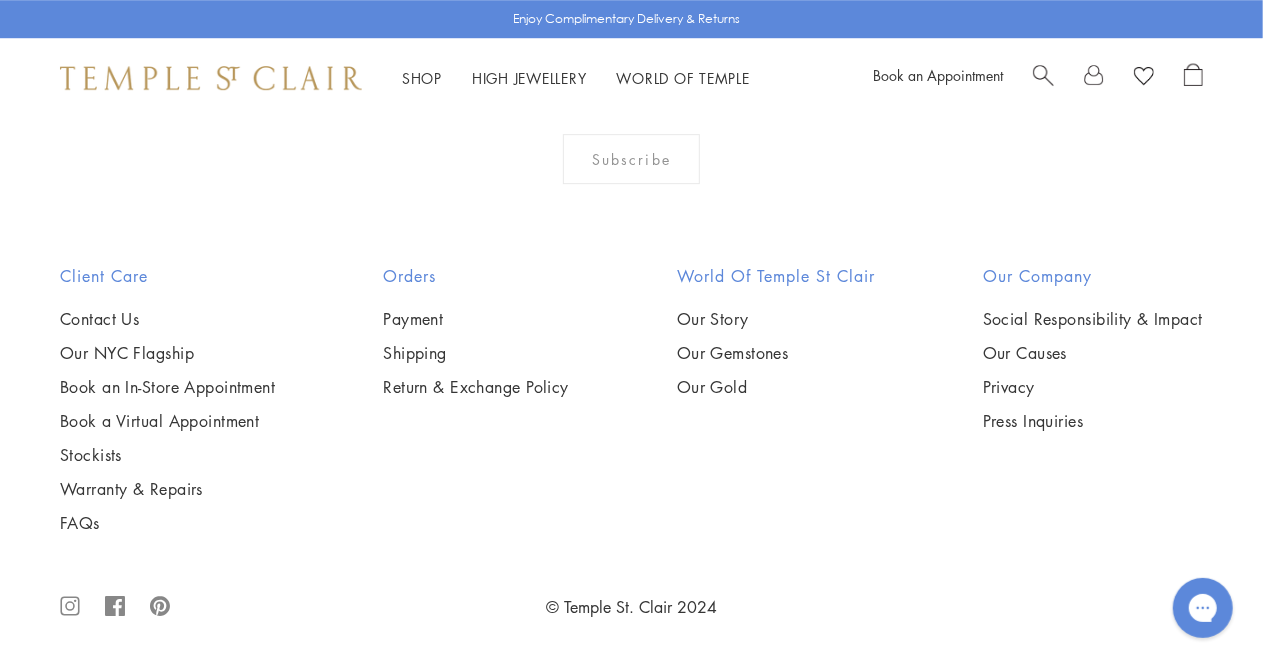 scroll, scrollTop: 6110, scrollLeft: 0, axis: vertical 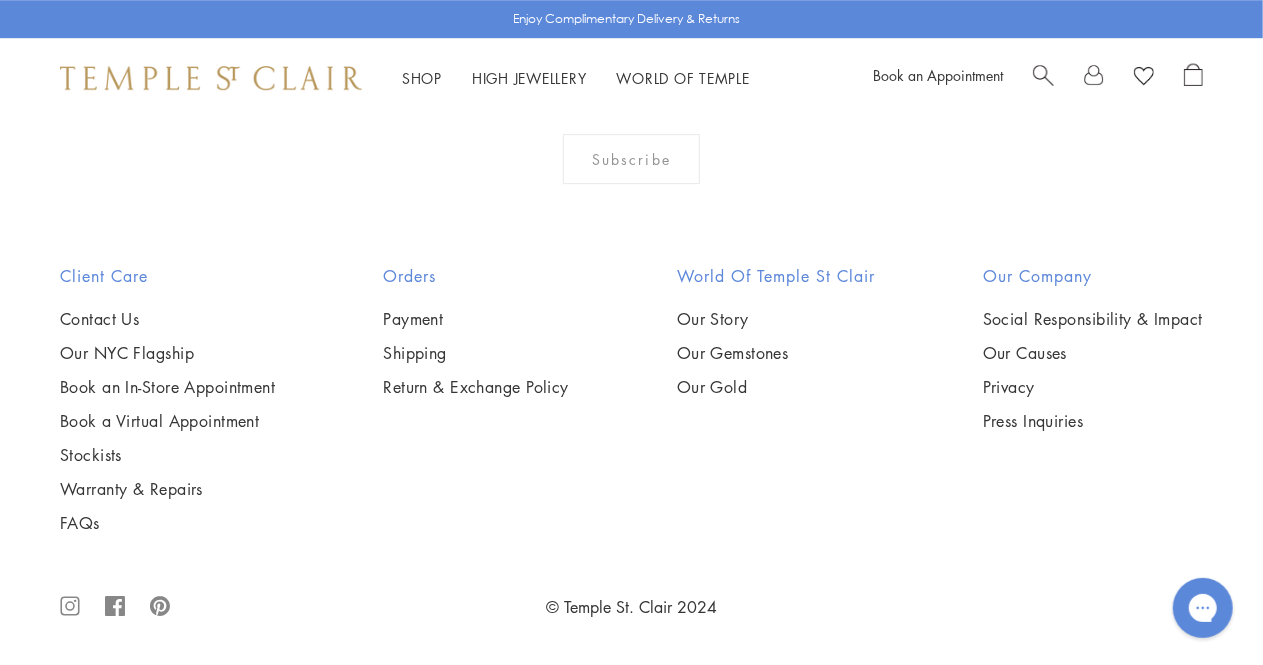 click at bounding box center [0, 0] 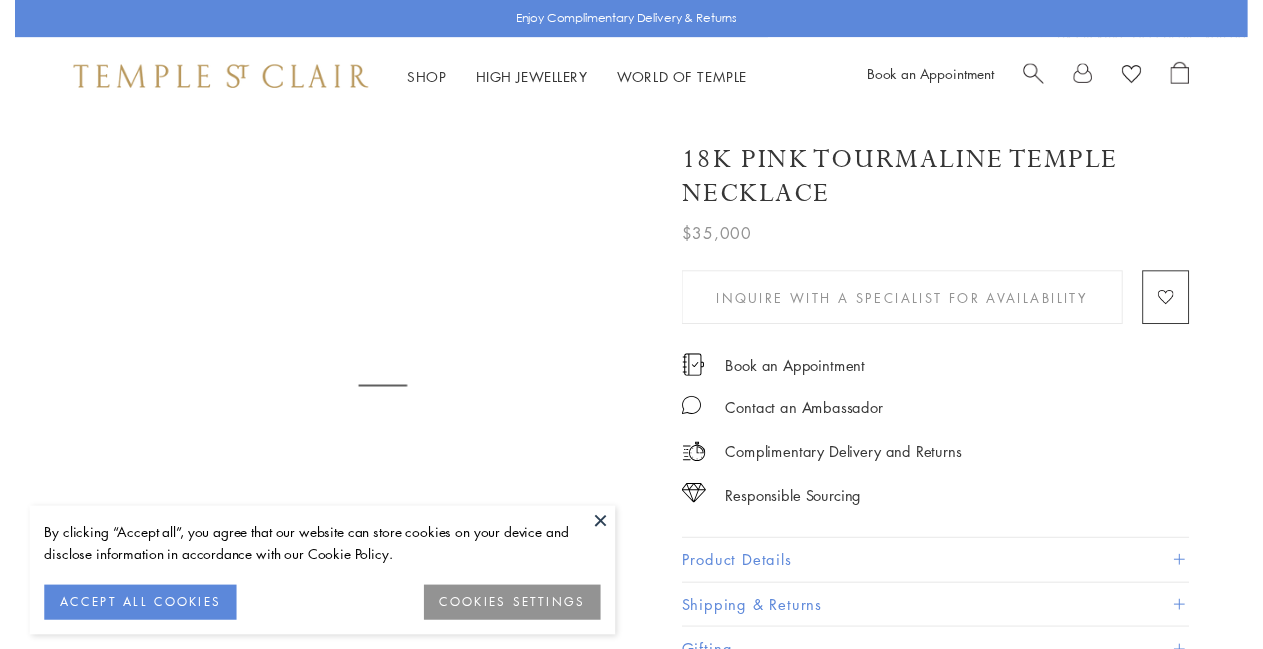 scroll, scrollTop: 0, scrollLeft: 0, axis: both 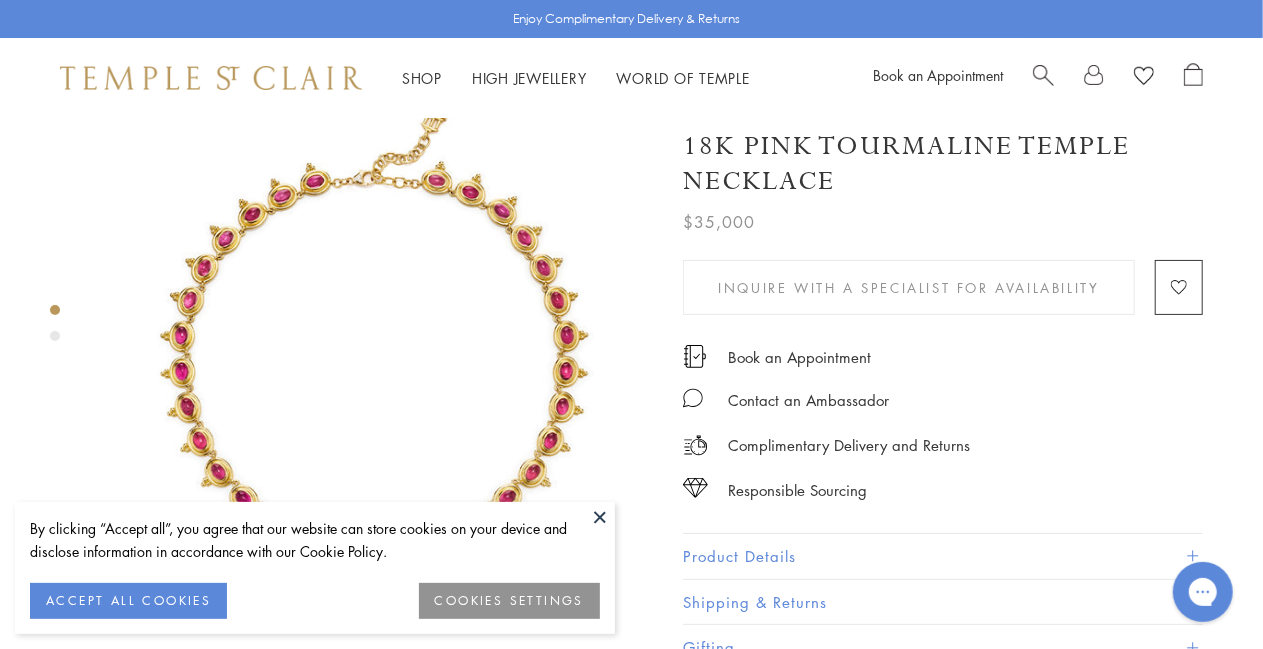 click at bounding box center [600, 517] 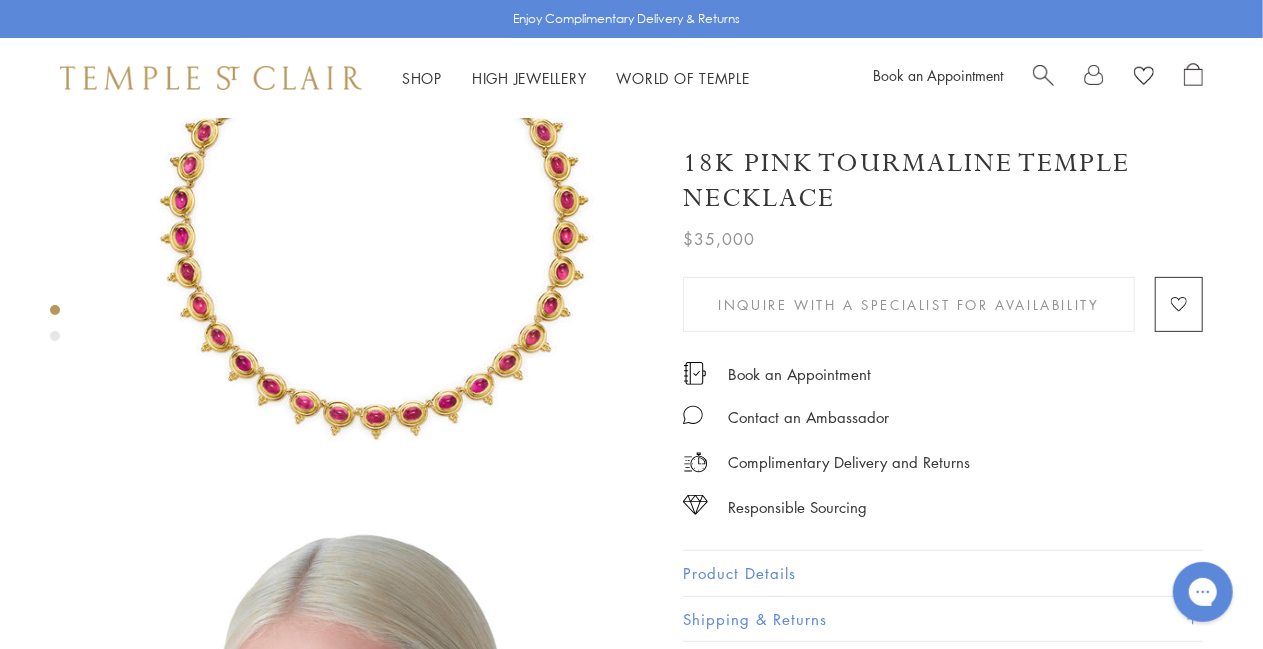 scroll, scrollTop: 0, scrollLeft: 0, axis: both 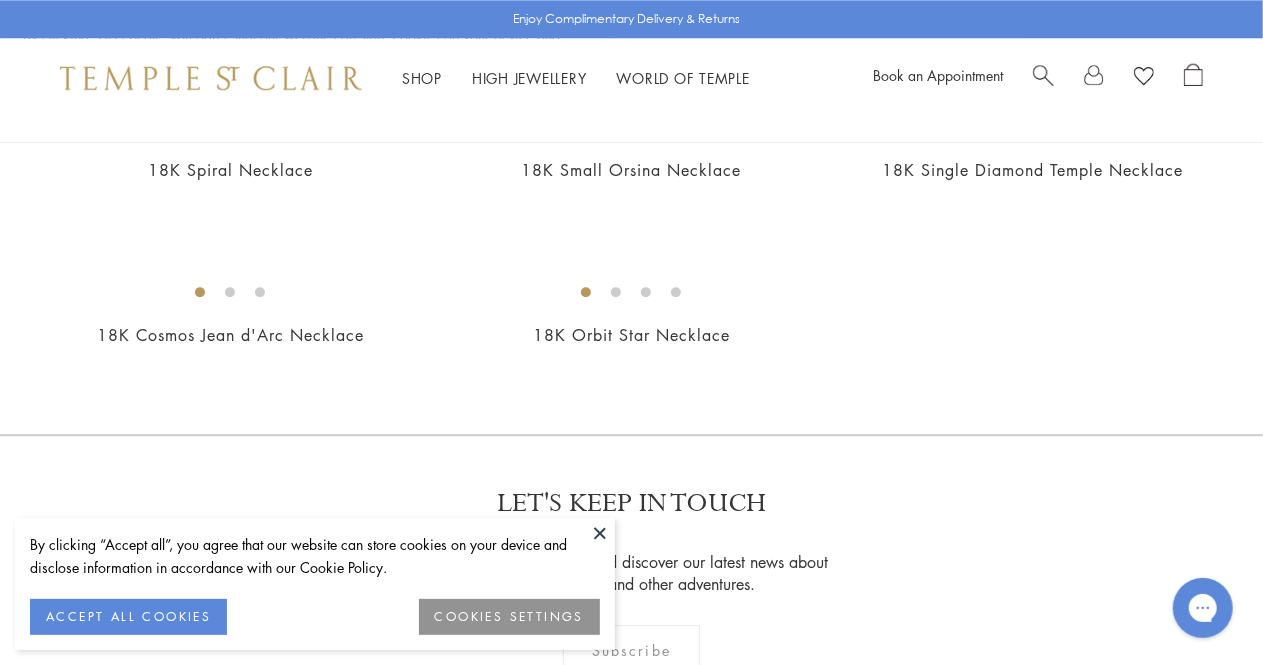 drag, startPoint x: 1273, startPoint y: 213, endPoint x: 834, endPoint y: 218, distance: 439.02847 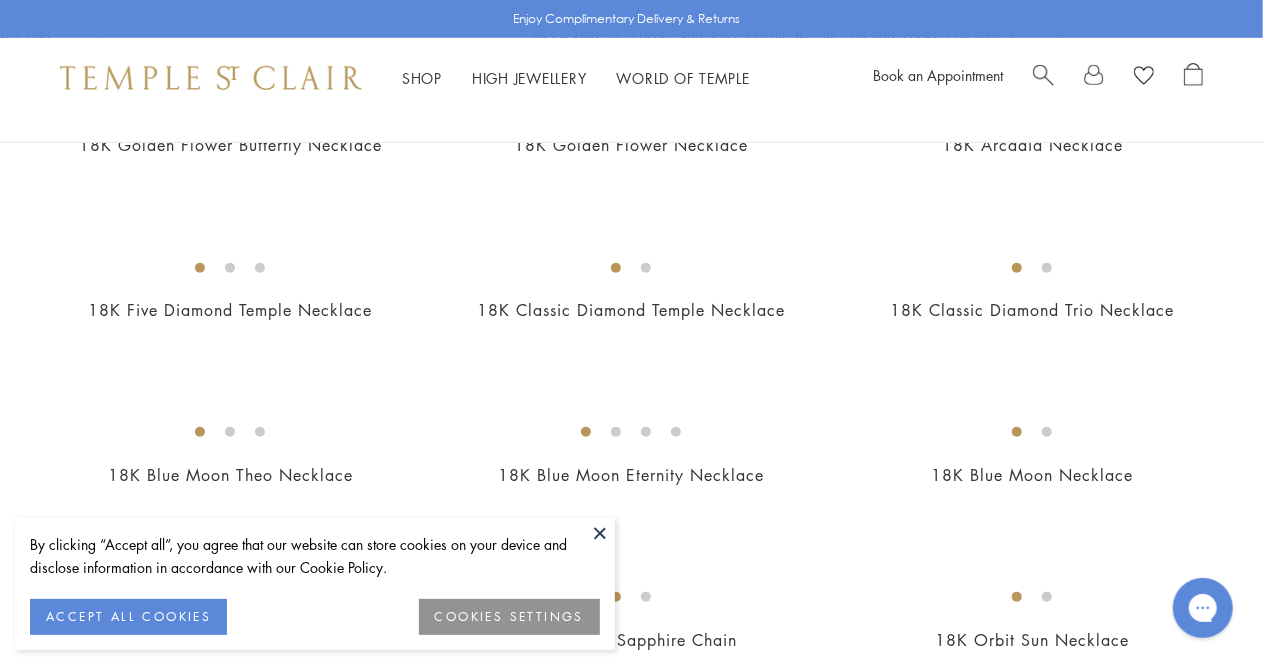 scroll, scrollTop: 811, scrollLeft: 0, axis: vertical 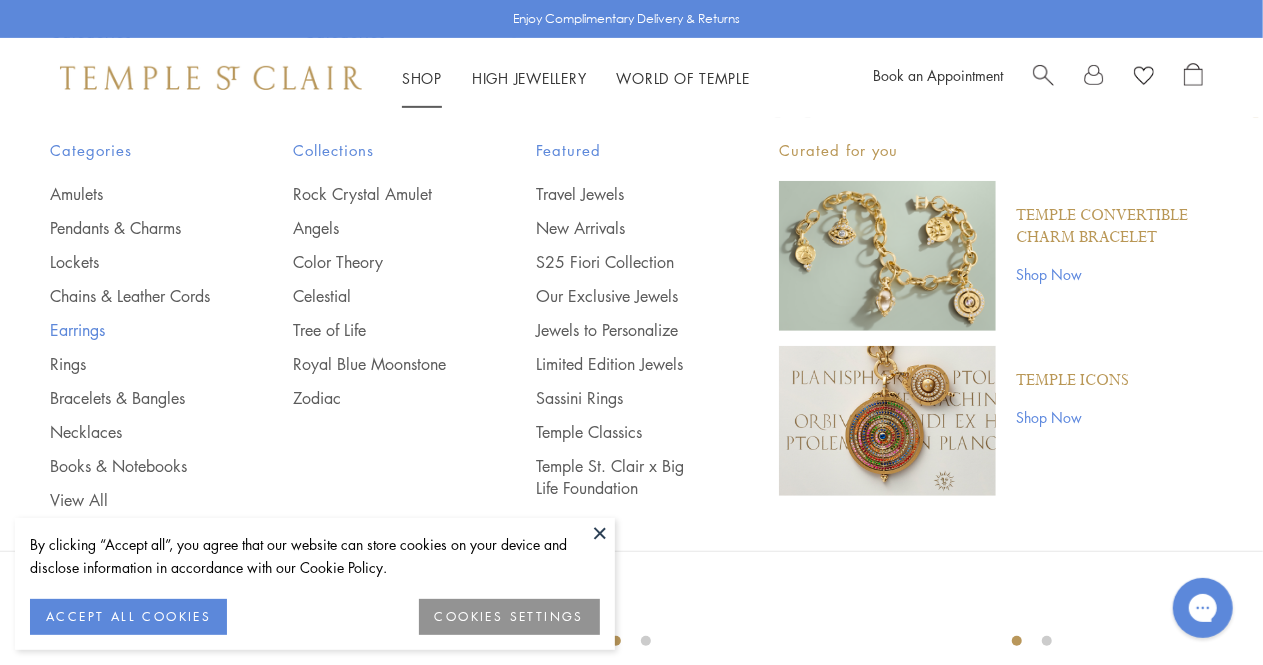 click on "Earrings" at bounding box center [131, 330] 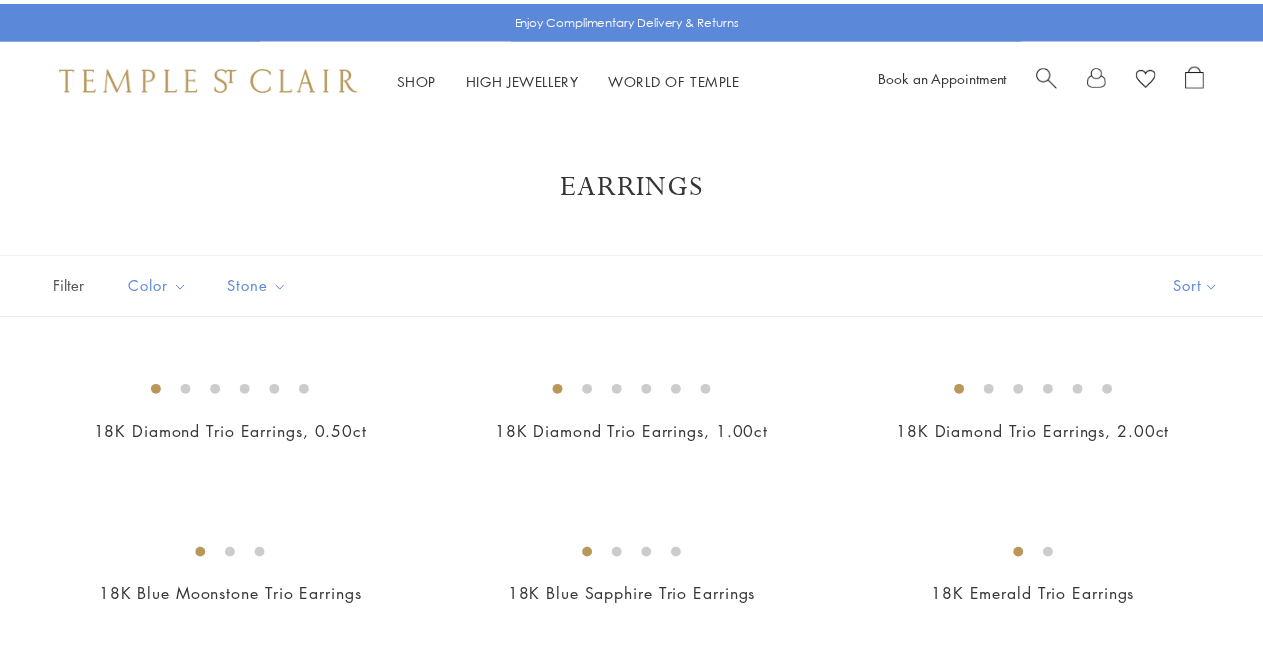 scroll, scrollTop: 0, scrollLeft: 0, axis: both 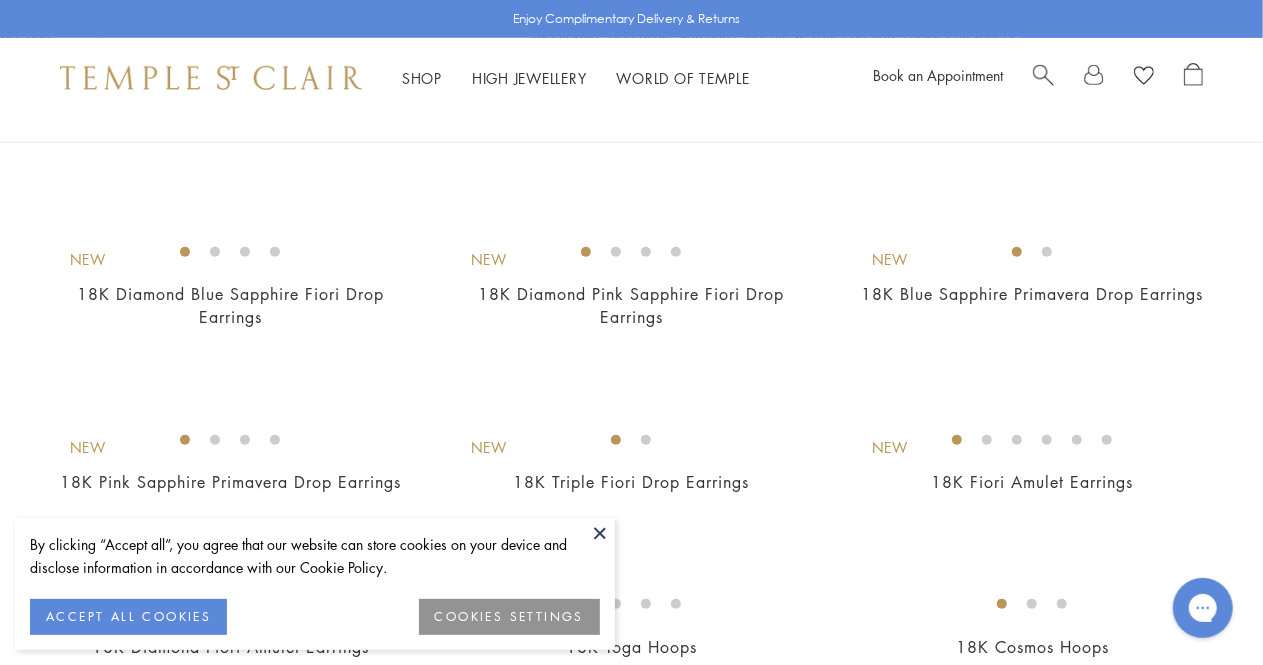 click at bounding box center [0, 0] 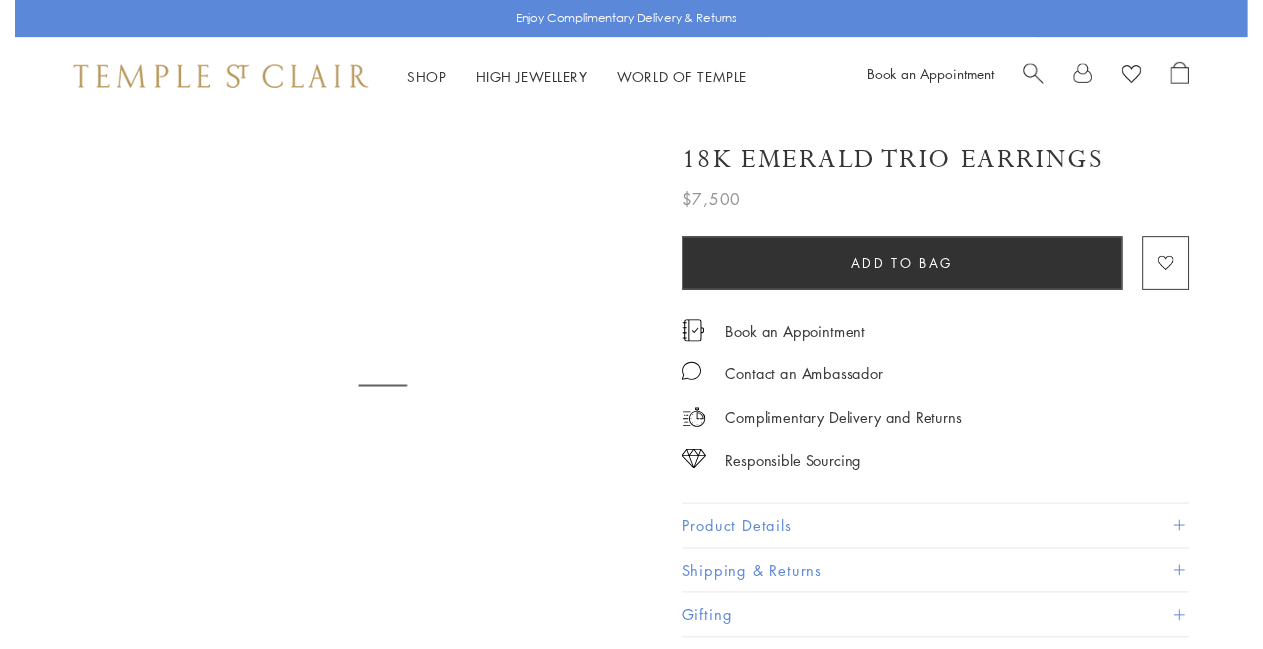 scroll, scrollTop: 0, scrollLeft: 0, axis: both 